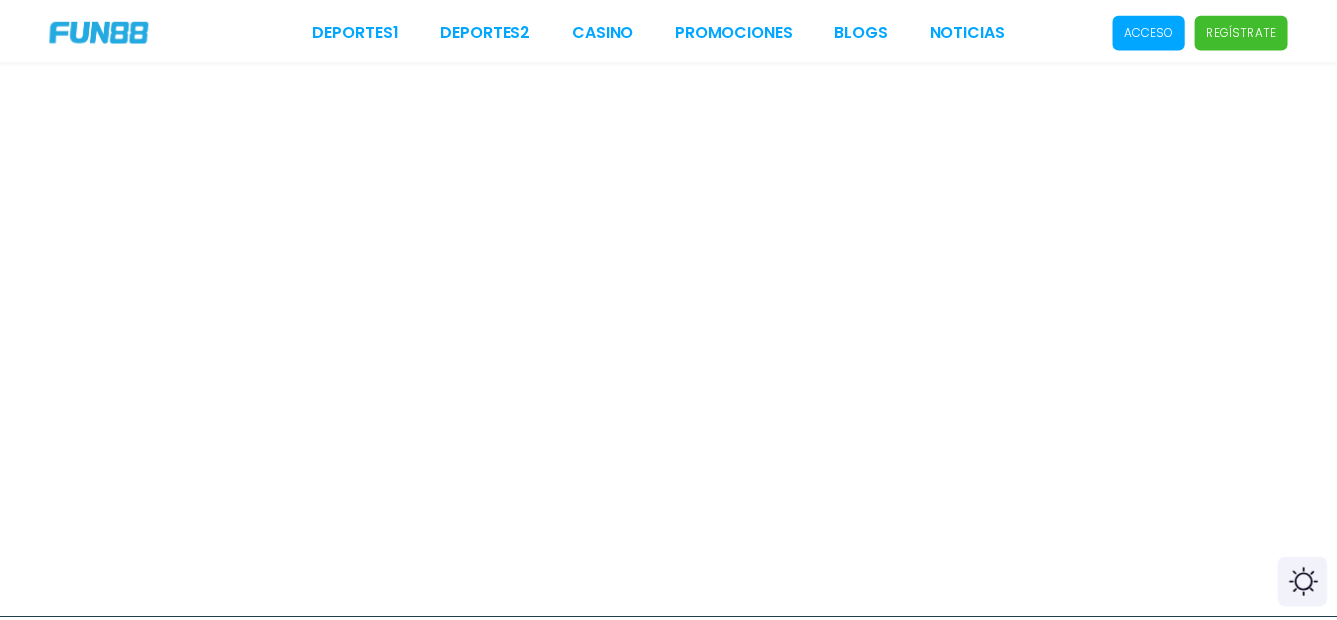 scroll, scrollTop: 0, scrollLeft: 0, axis: both 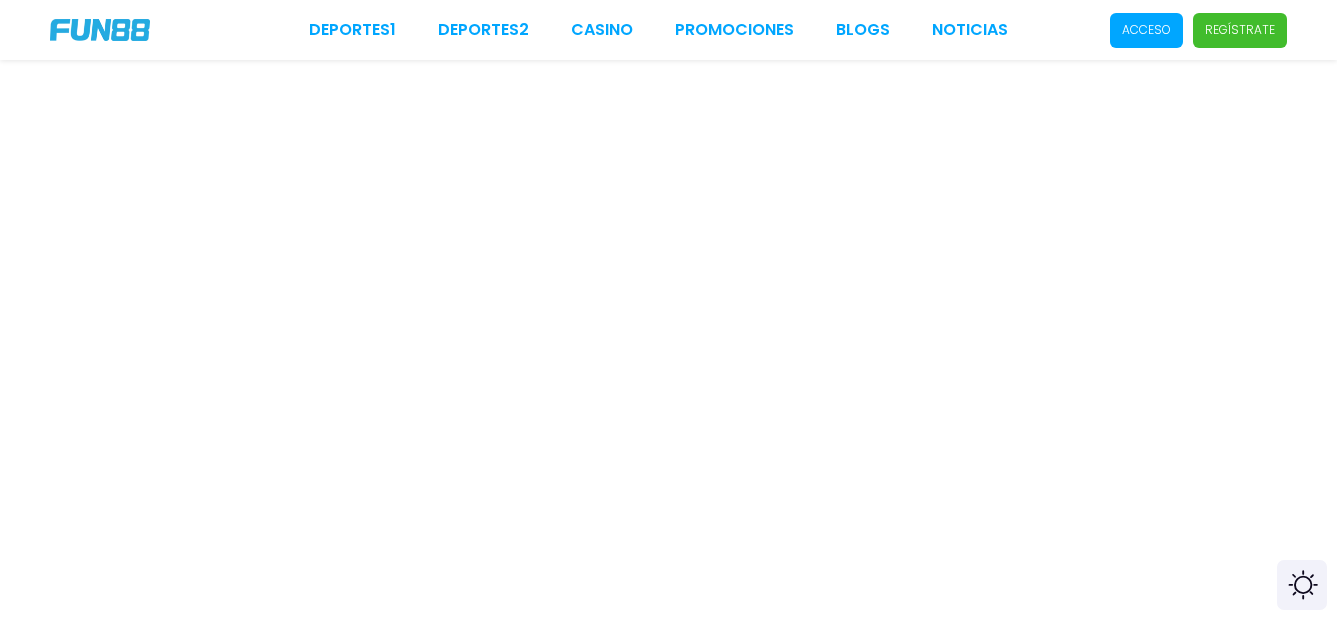 click on "Deportes  1 Deportes  2 CASINO Promociones BLOGS NOTICIAS Acceso Regístrate" at bounding box center [668, 30] 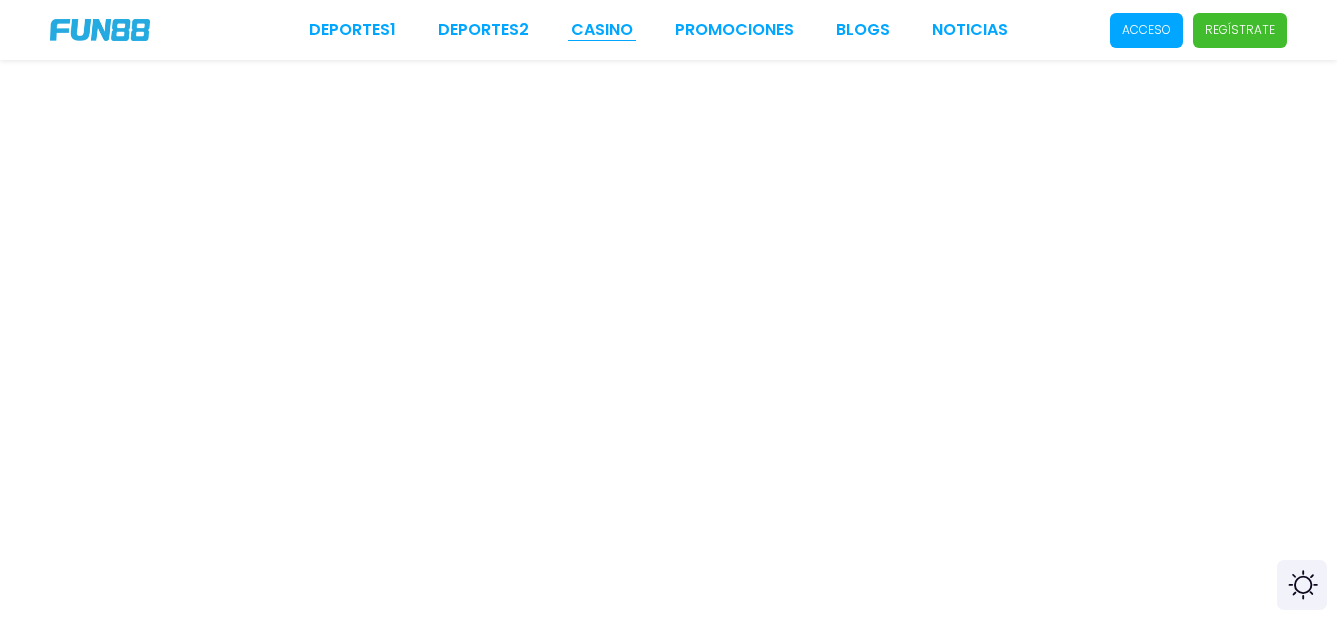click on "CASINO" at bounding box center (602, 30) 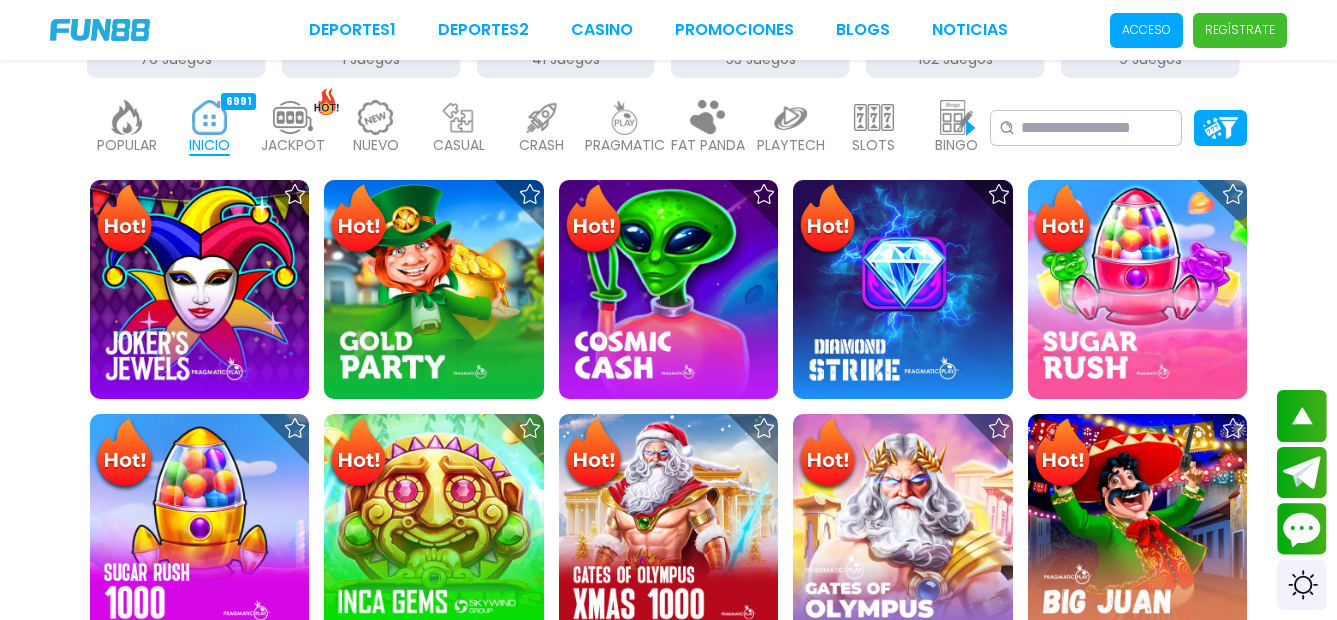 scroll, scrollTop: 0, scrollLeft: 0, axis: both 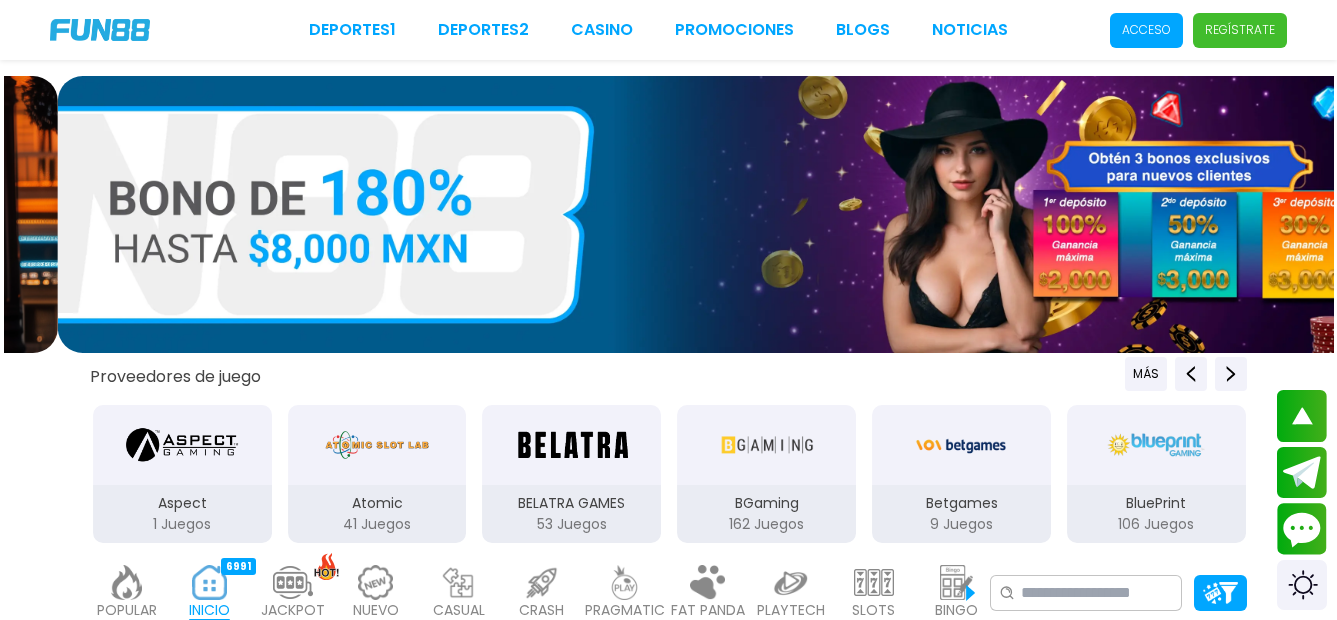 click on "Acceso" at bounding box center [1146, 30] 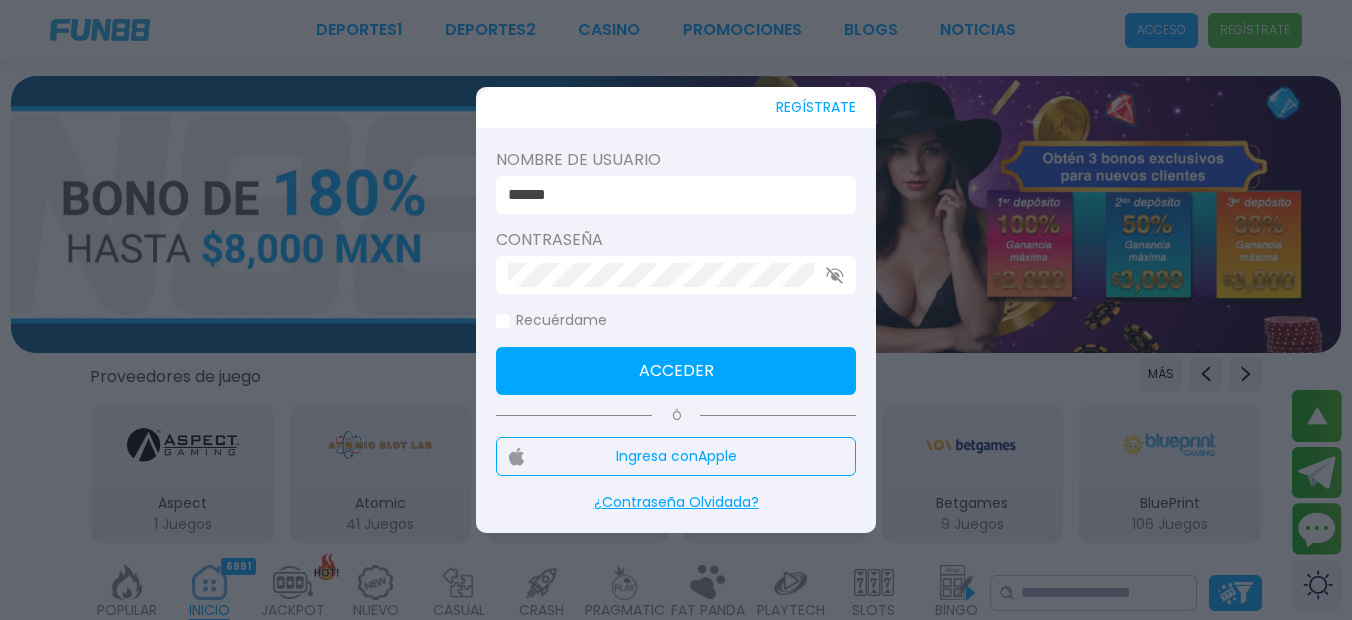 click on "******" at bounding box center (676, 195) 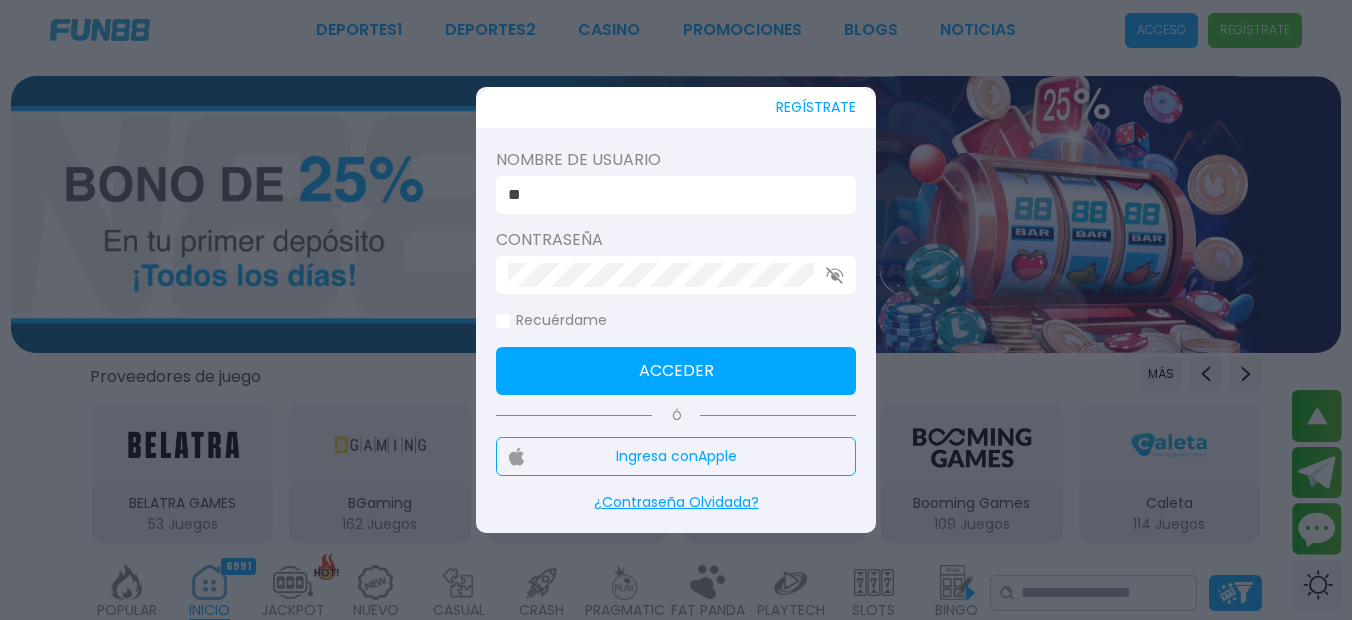 type on "*" 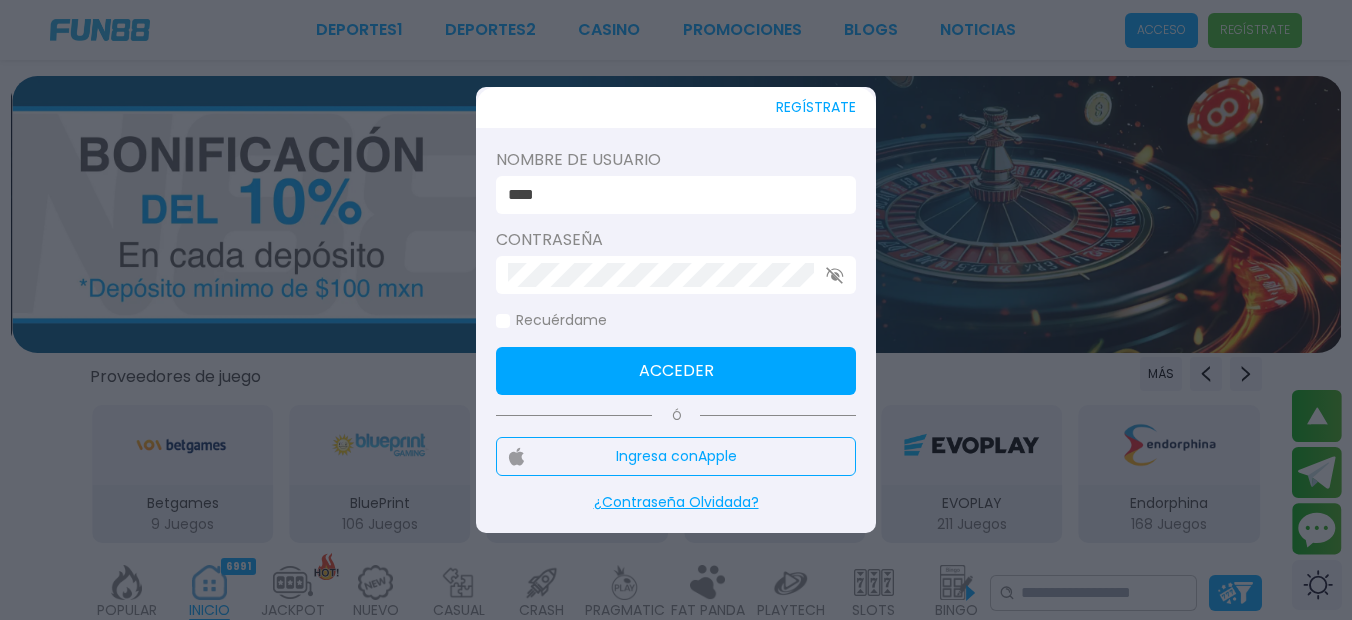 type on "****" 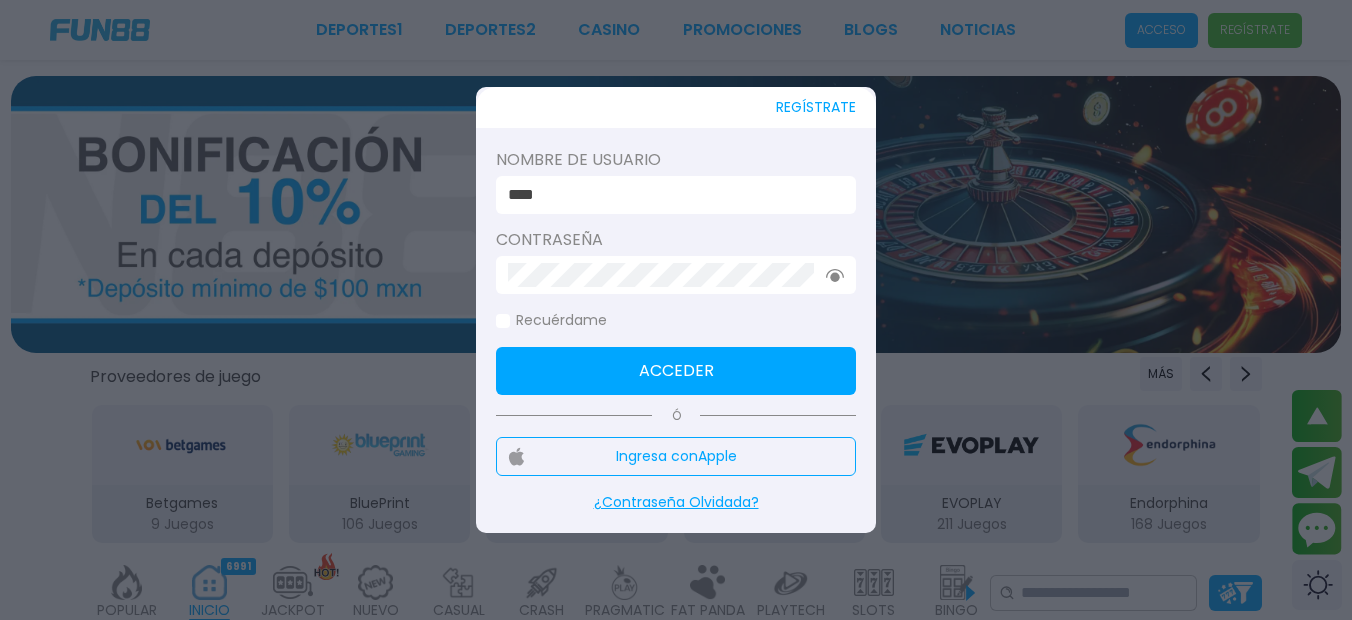 click on "Acceder" at bounding box center [676, 371] 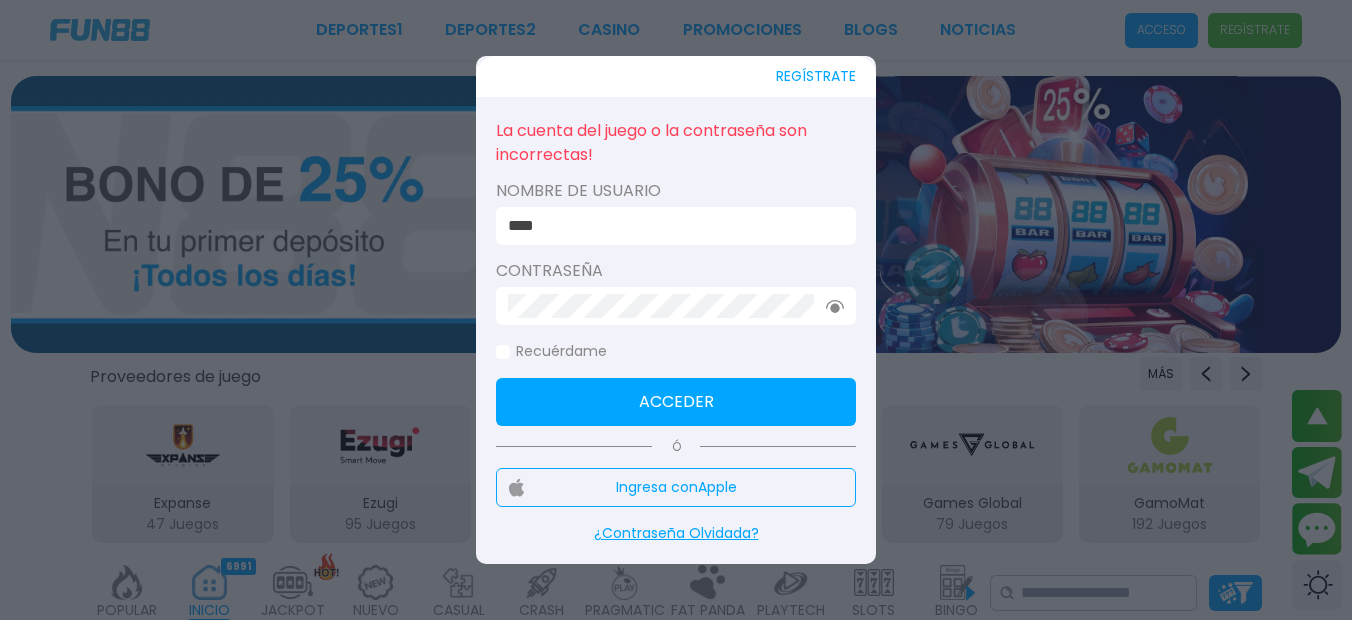 click on "REGÍSTRATE" at bounding box center [816, 76] 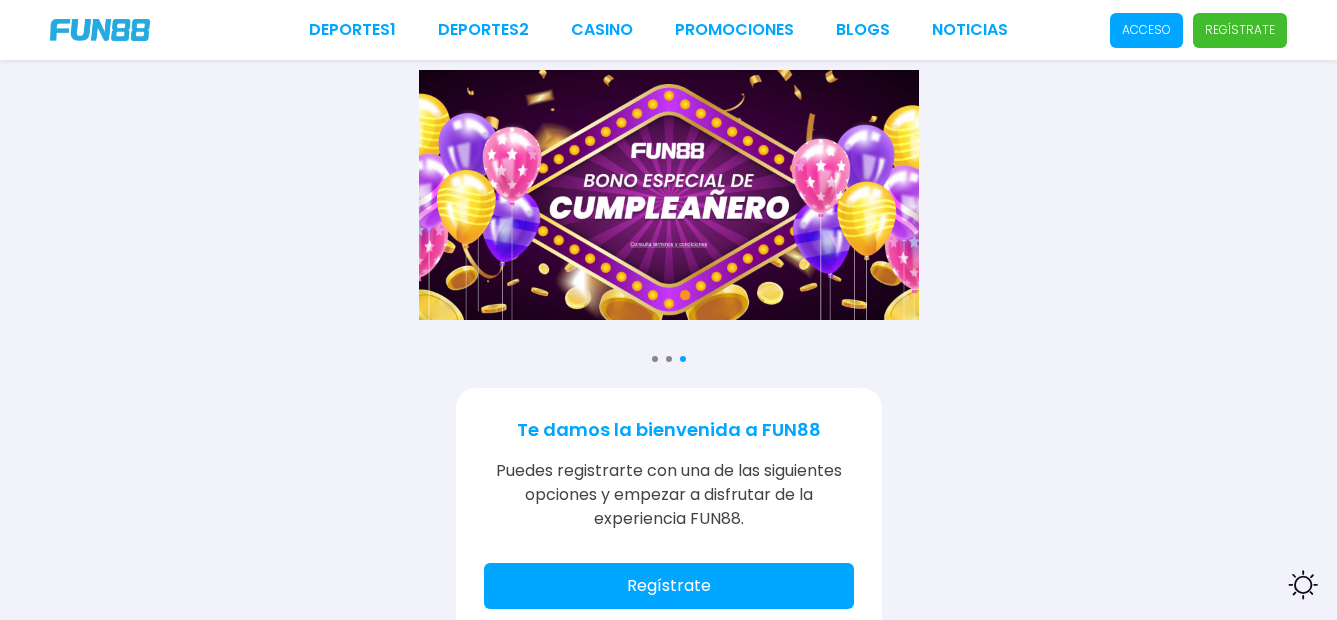 click on "Regístrate" at bounding box center (1240, 30) 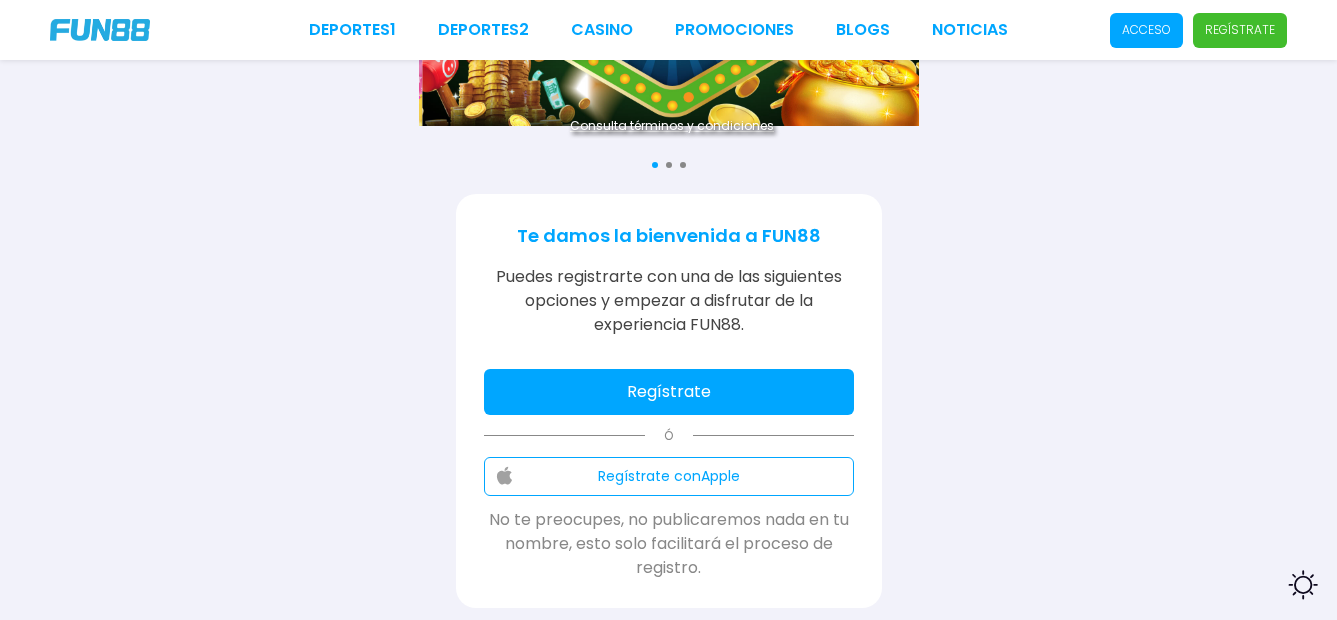 scroll, scrollTop: 200, scrollLeft: 0, axis: vertical 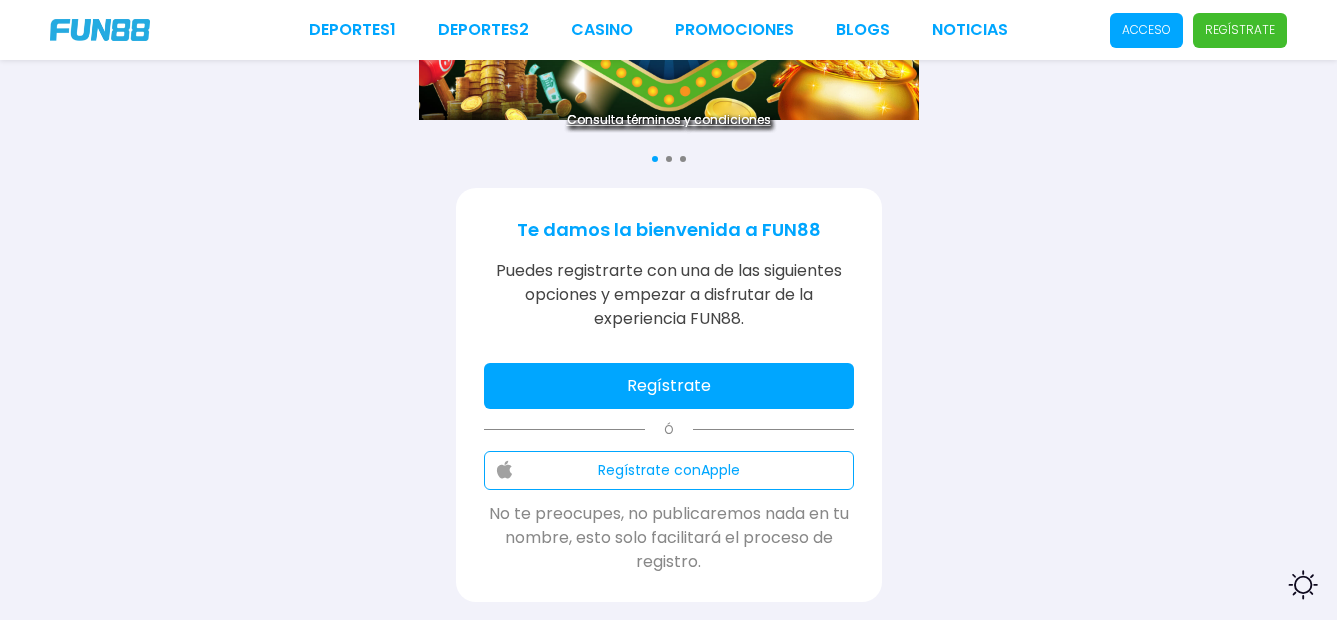 click on "Regístrate" at bounding box center [669, 386] 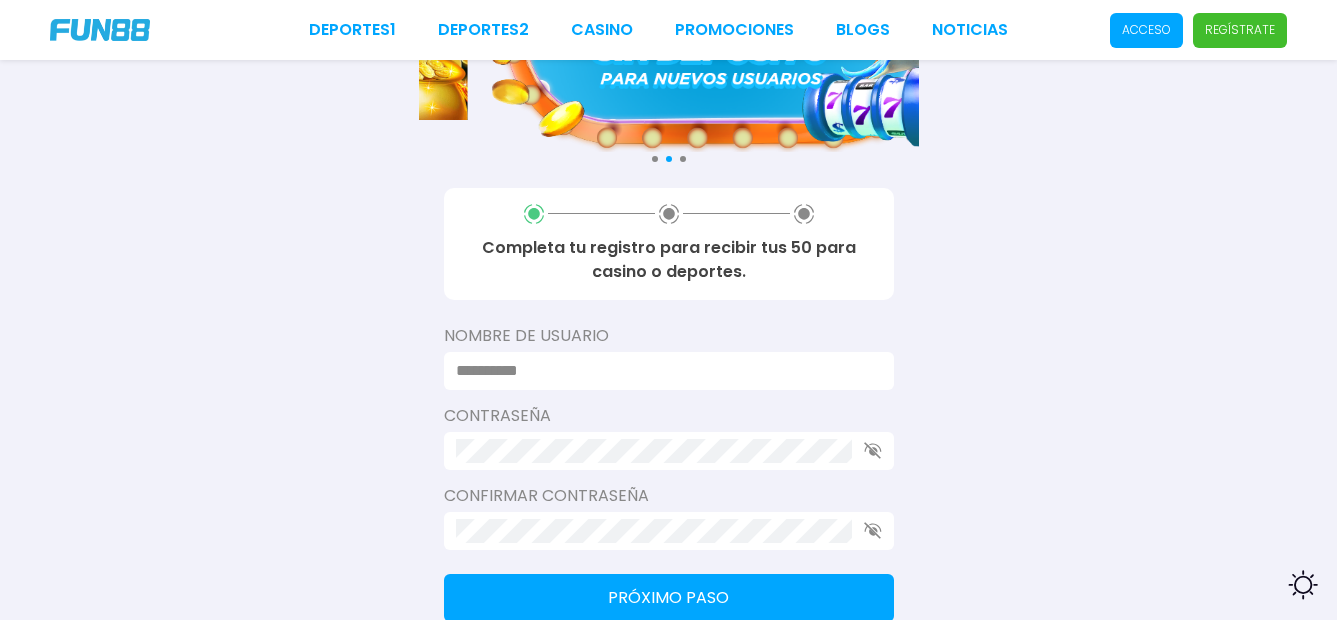 click at bounding box center (663, 371) 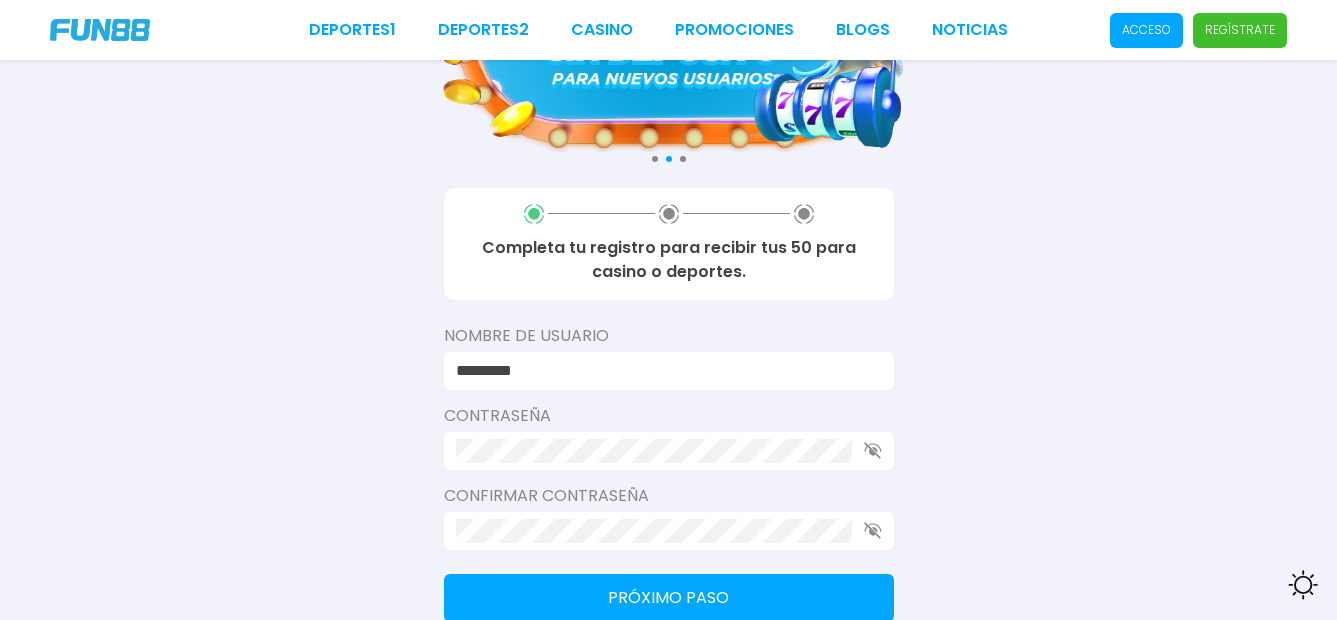 type on "*********" 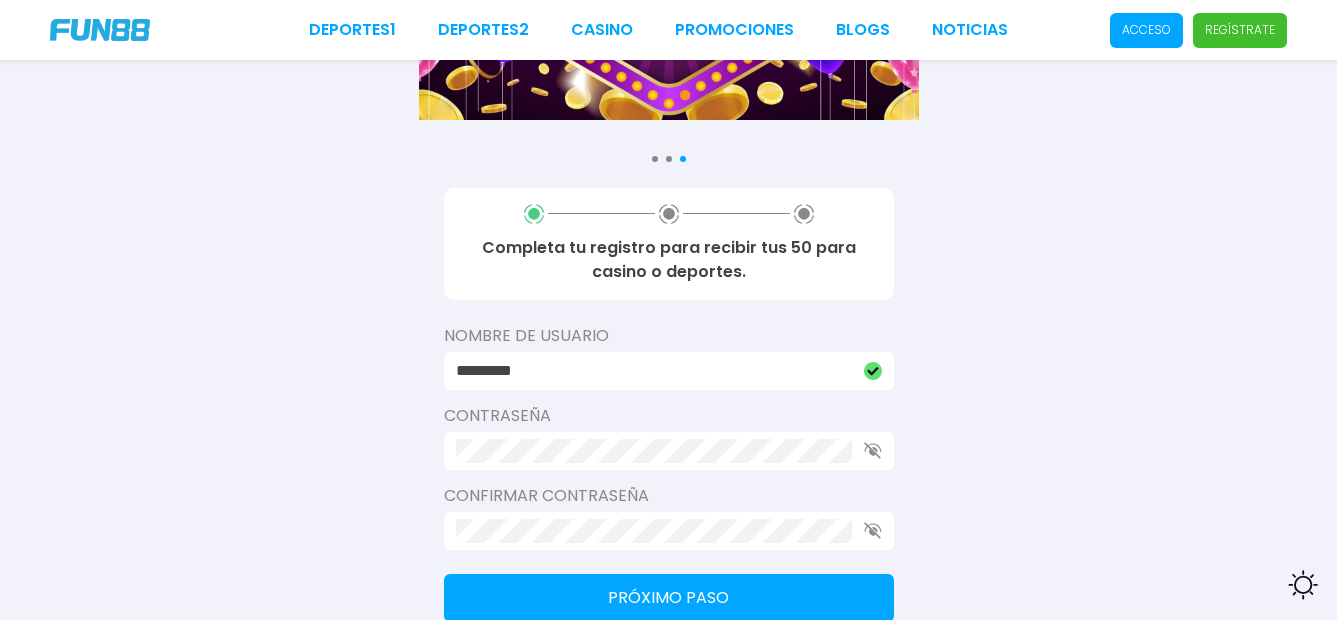 click on "Completa tu registro para recibir tus 50 para casino o deportes. Nombre de usuario ********* Contraseña Confirmar contraseña Próximo paso" at bounding box center (669, 405) 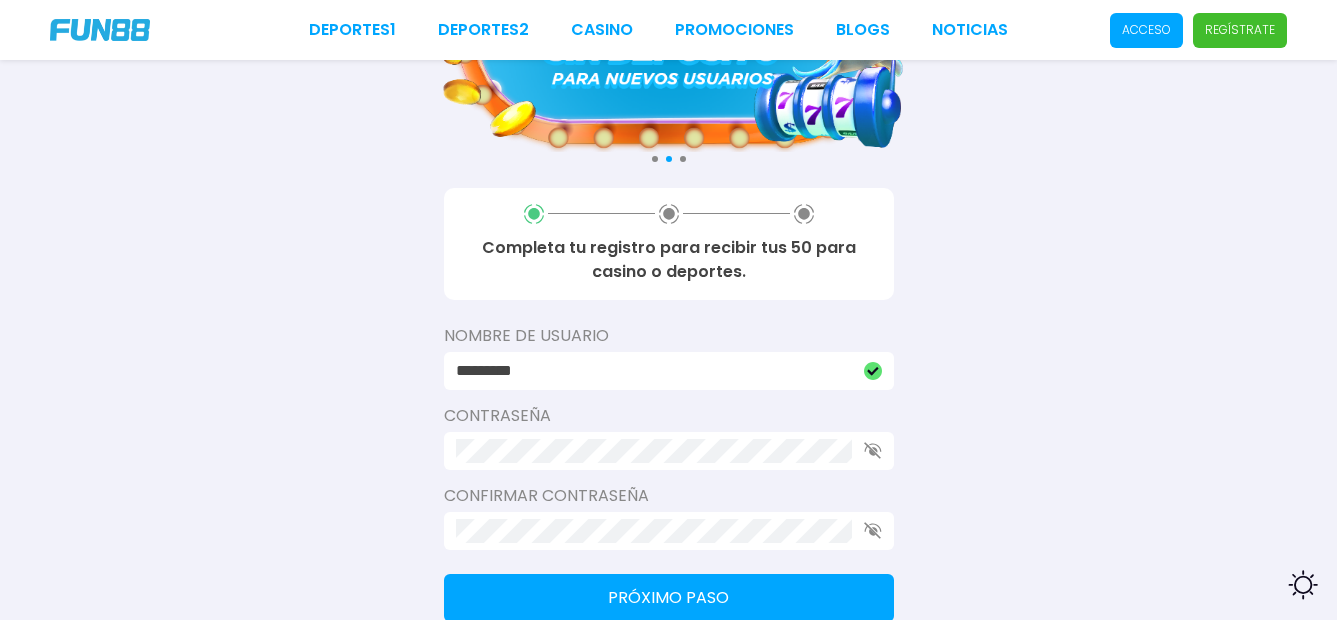 click on "Próximo paso" at bounding box center [669, 598] 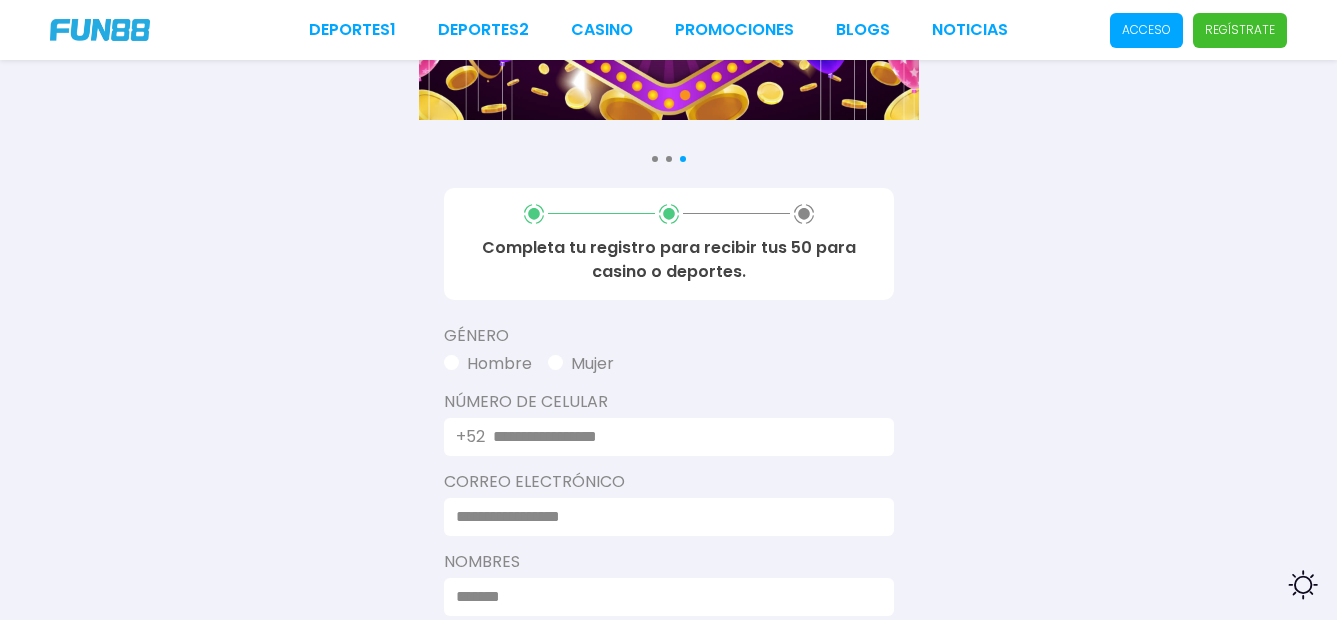 scroll, scrollTop: 300, scrollLeft: 0, axis: vertical 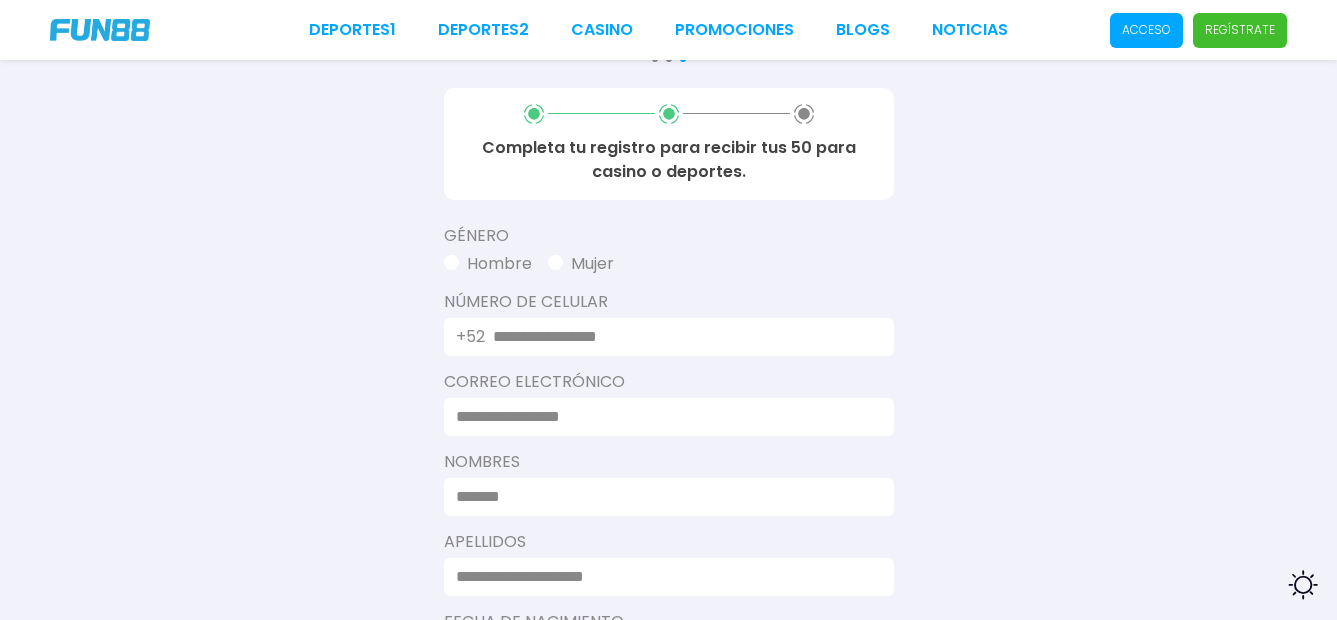 click on "Mujer" at bounding box center [581, 264] 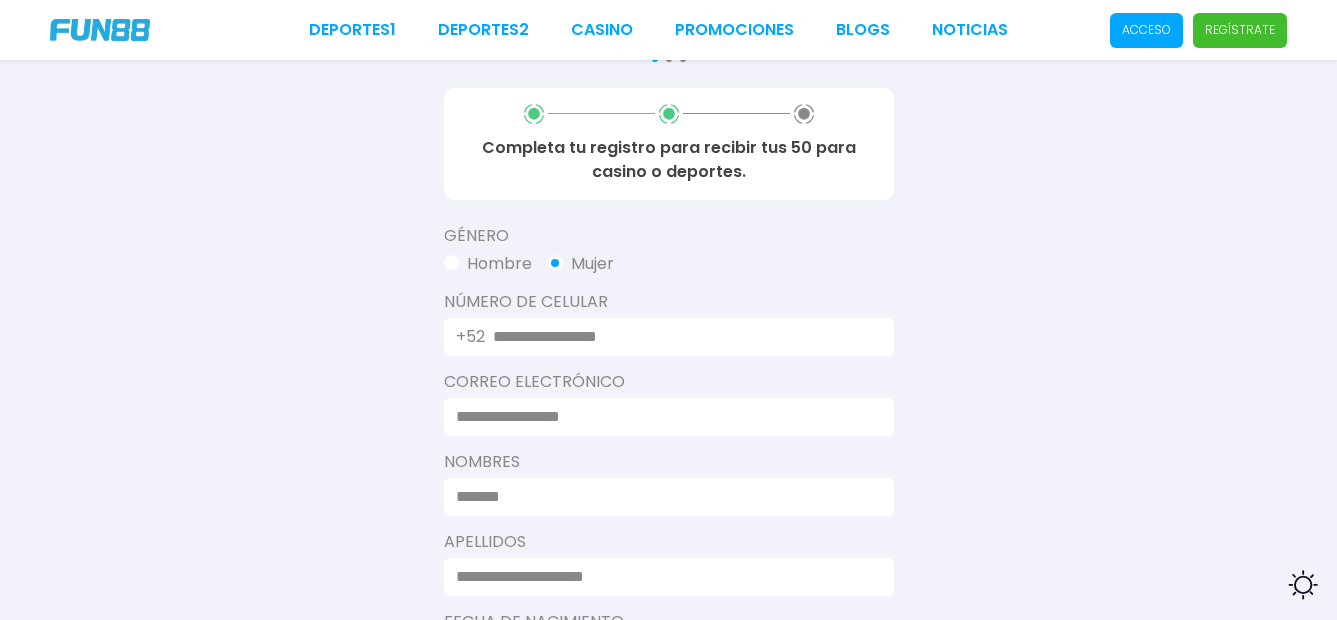 click at bounding box center (681, 337) 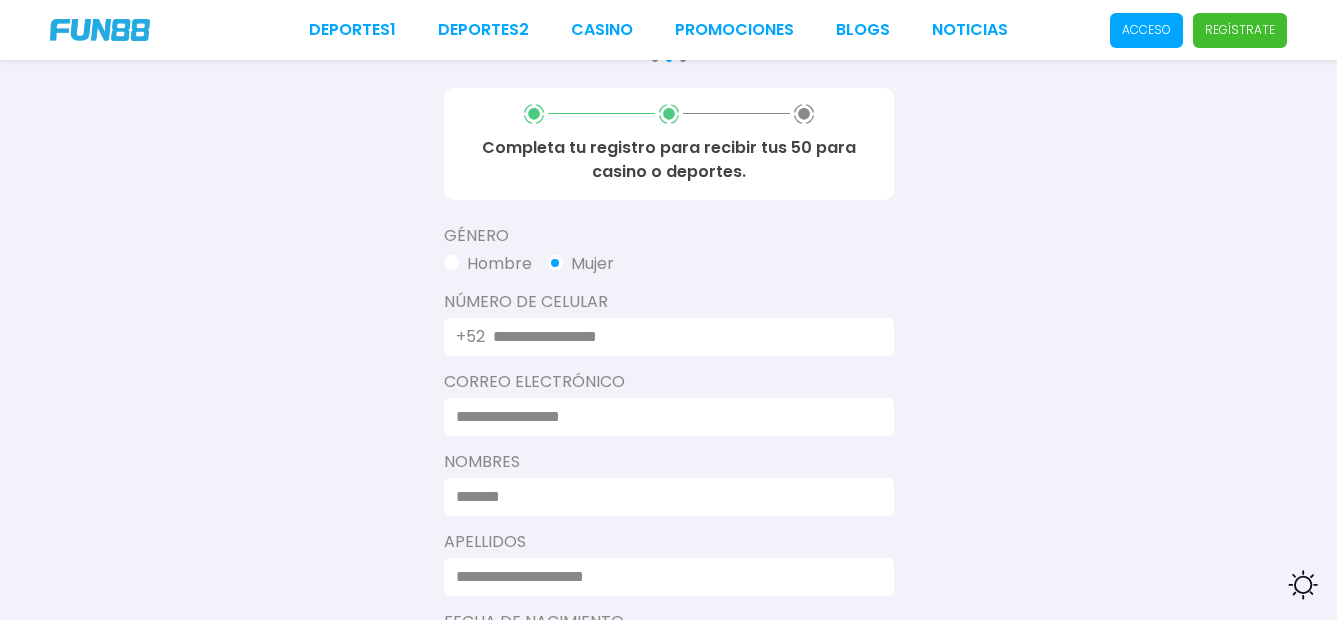 type on "**********" 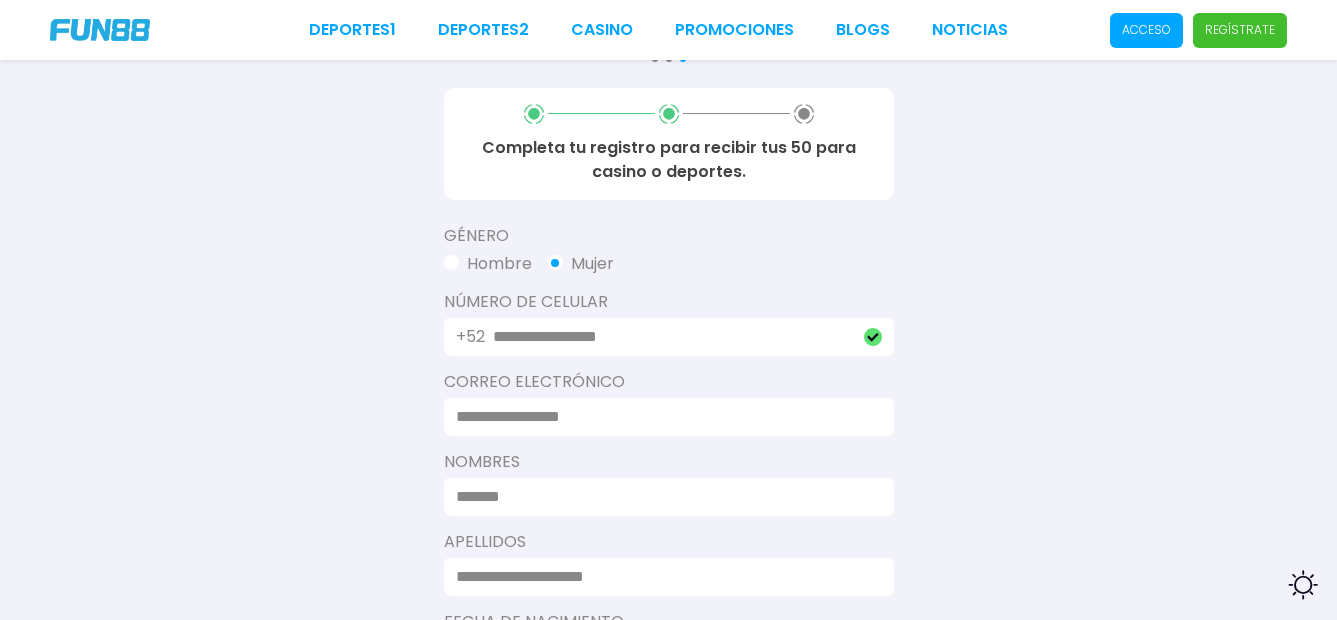 click at bounding box center (663, 417) 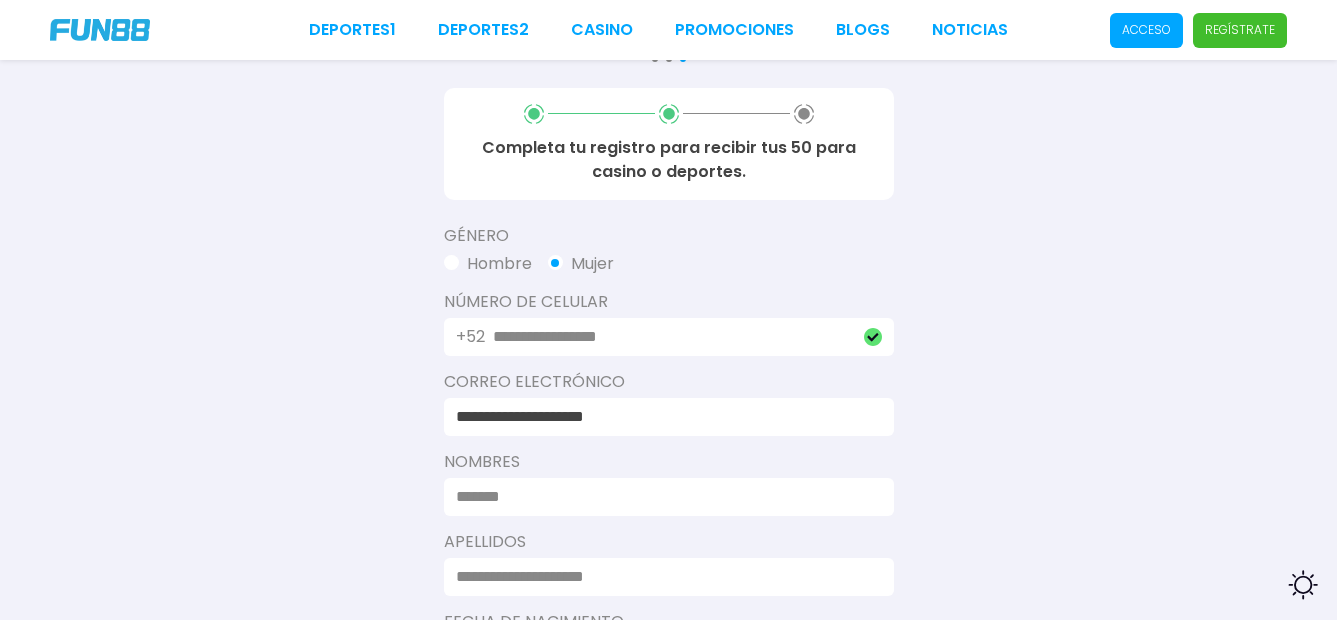 type on "**********" 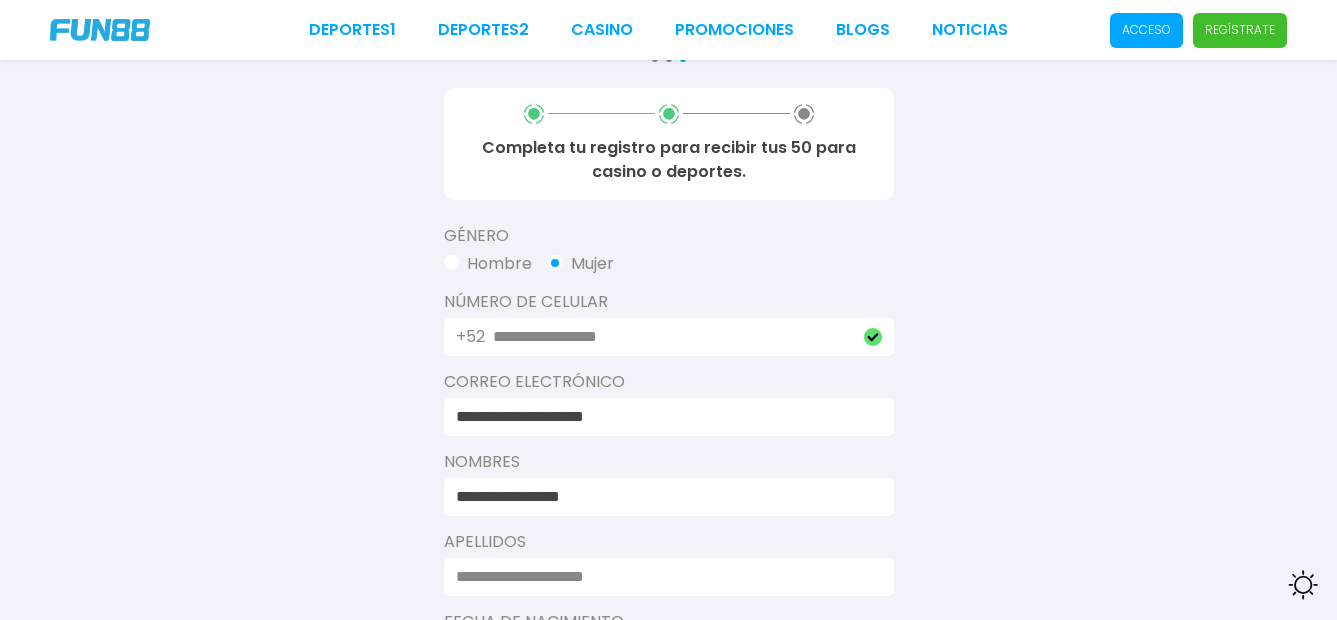 type on "**********" 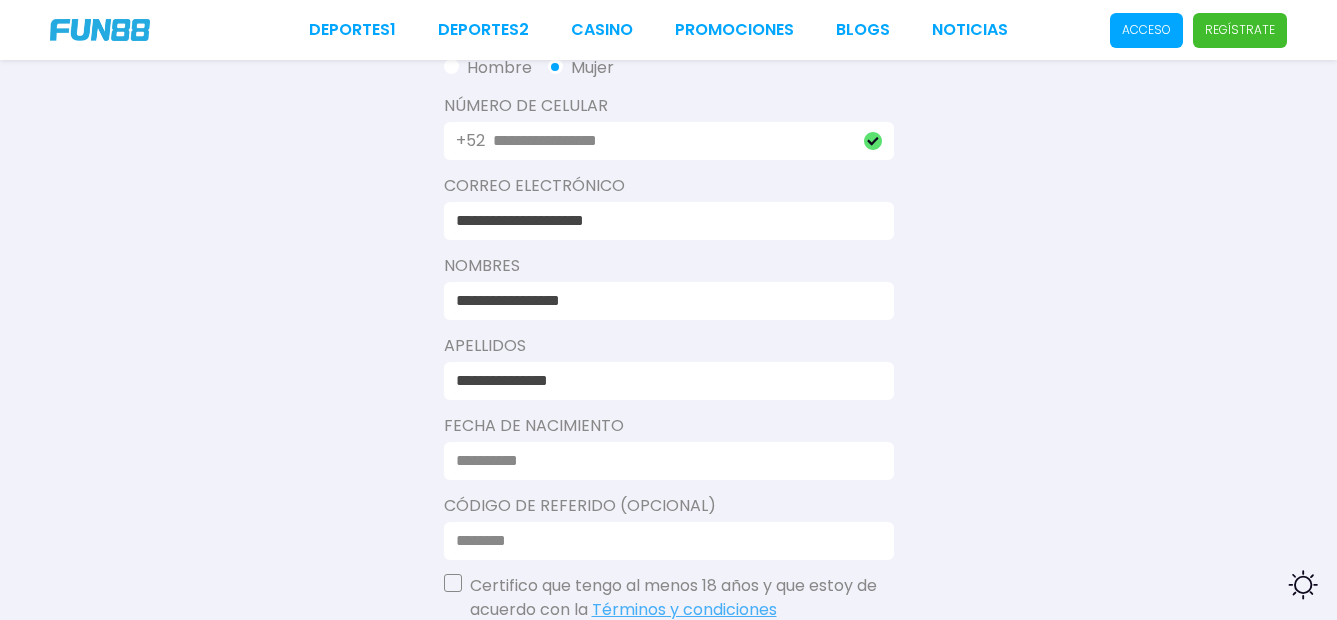 scroll, scrollTop: 600, scrollLeft: 0, axis: vertical 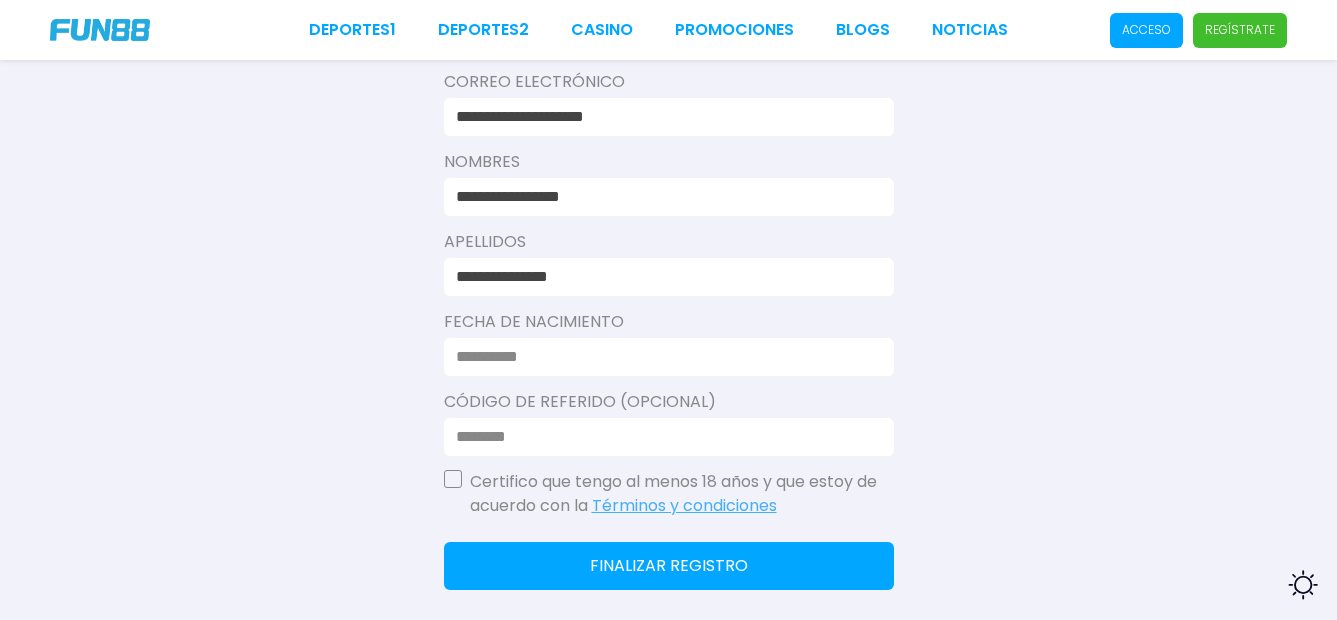 click at bounding box center (663, 357) 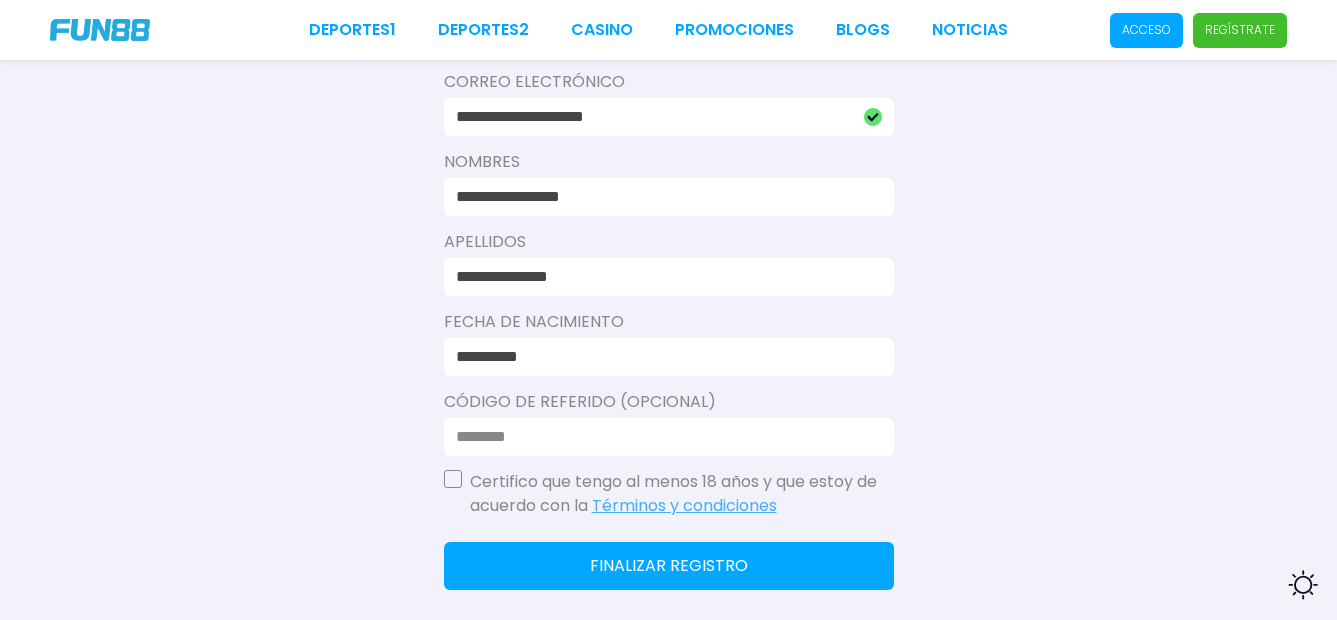 type on "**********" 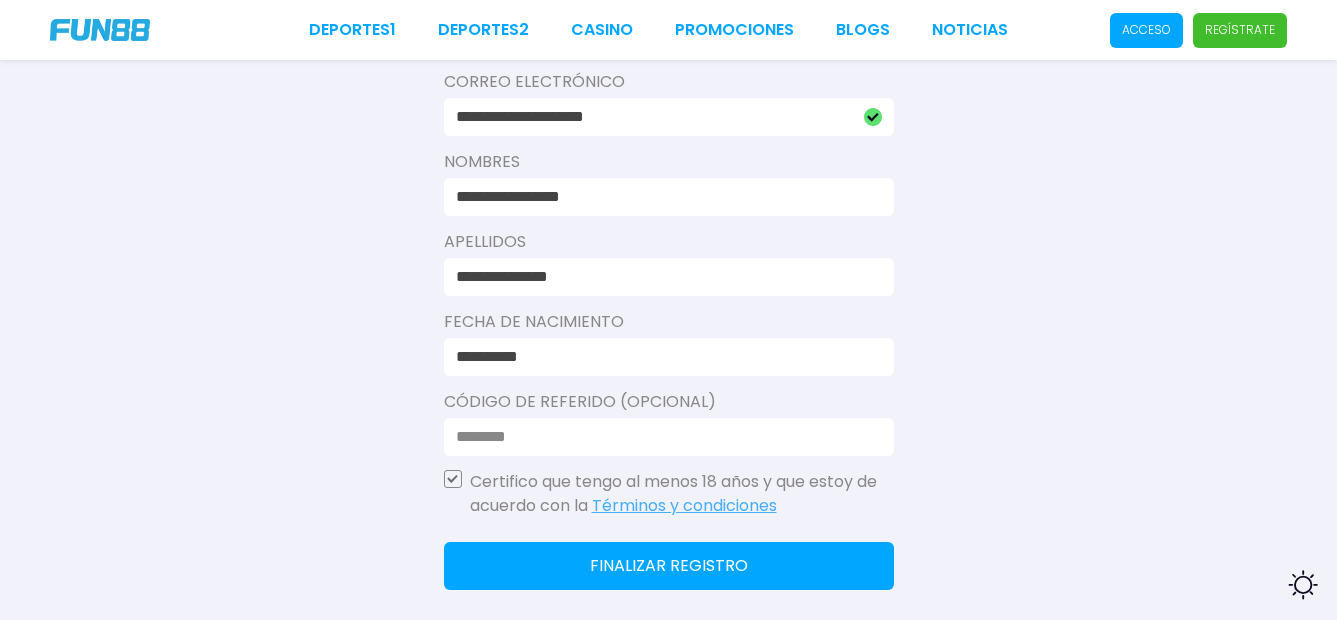 click on "Finalizar registro" 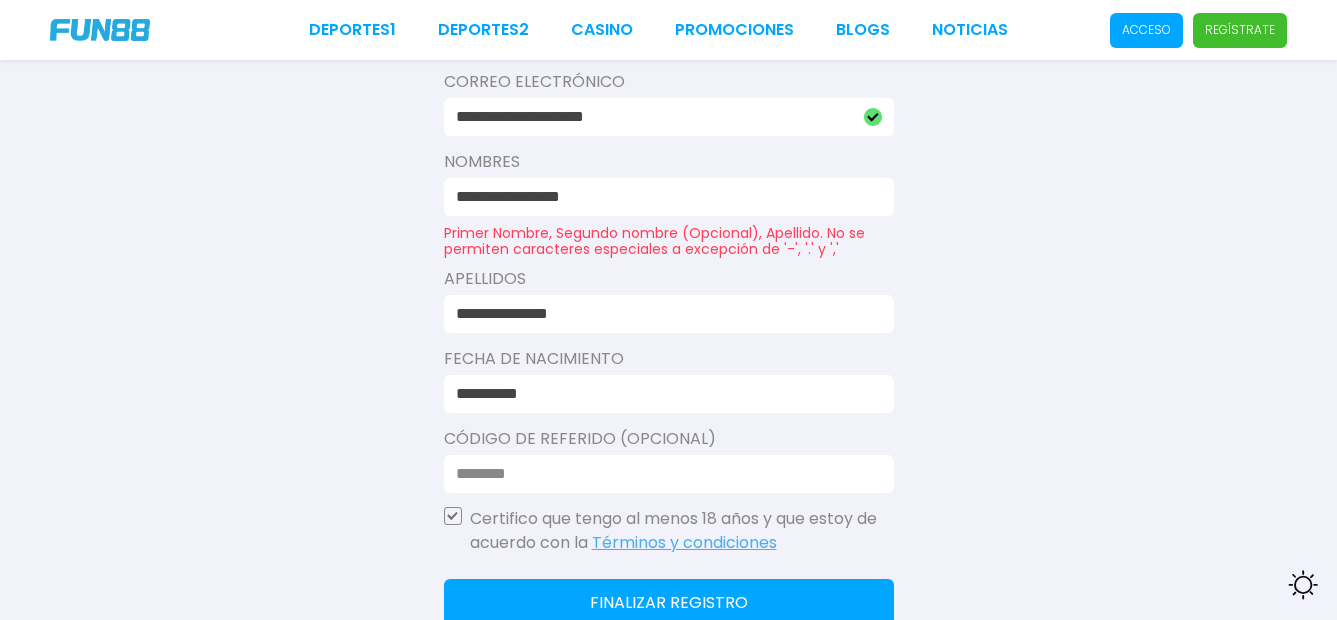 click on "**********" at bounding box center (663, 197) 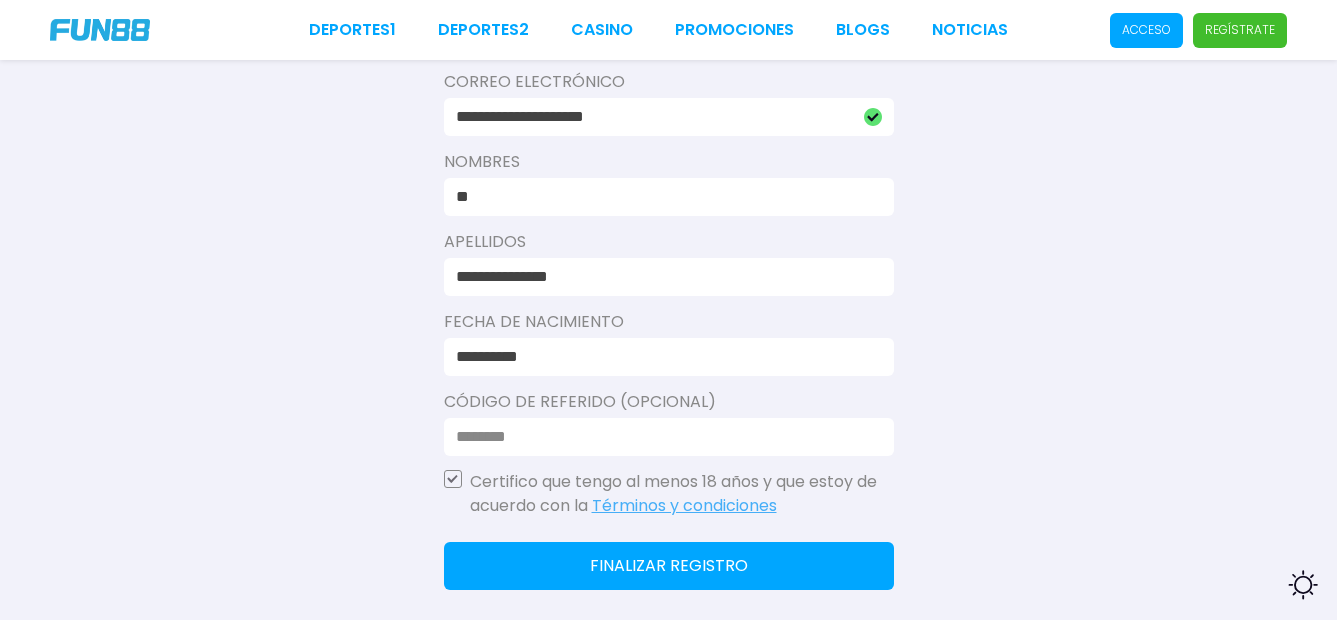 type on "*" 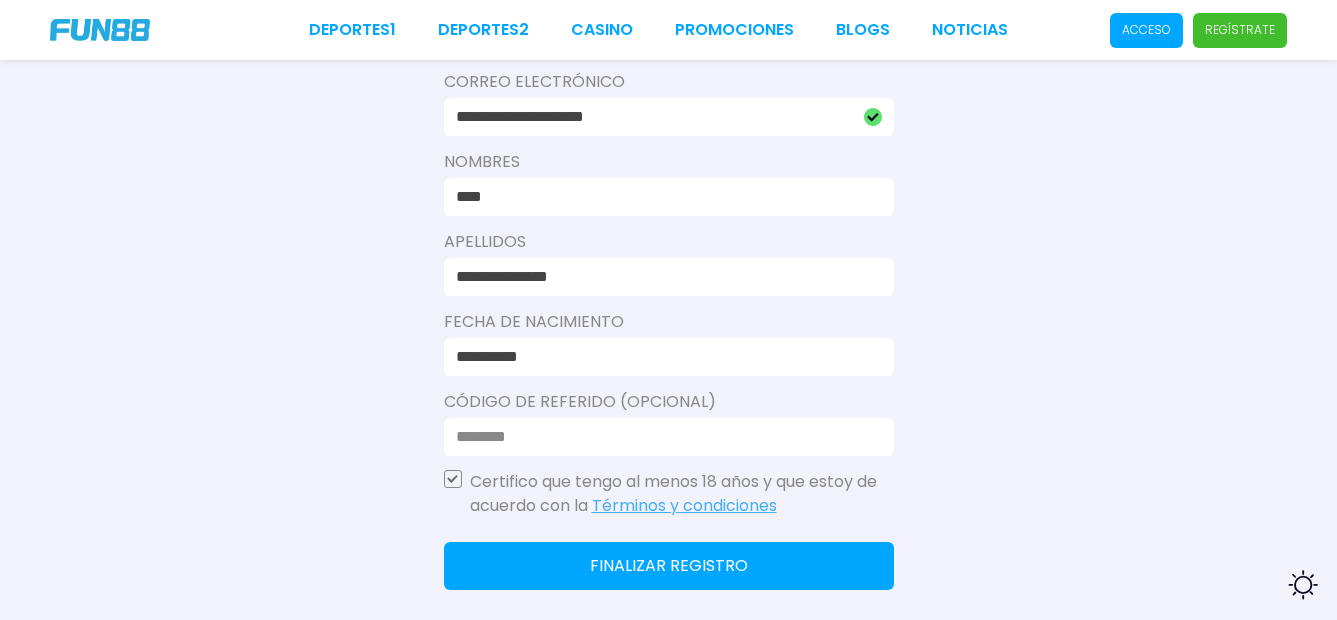 type on "**********" 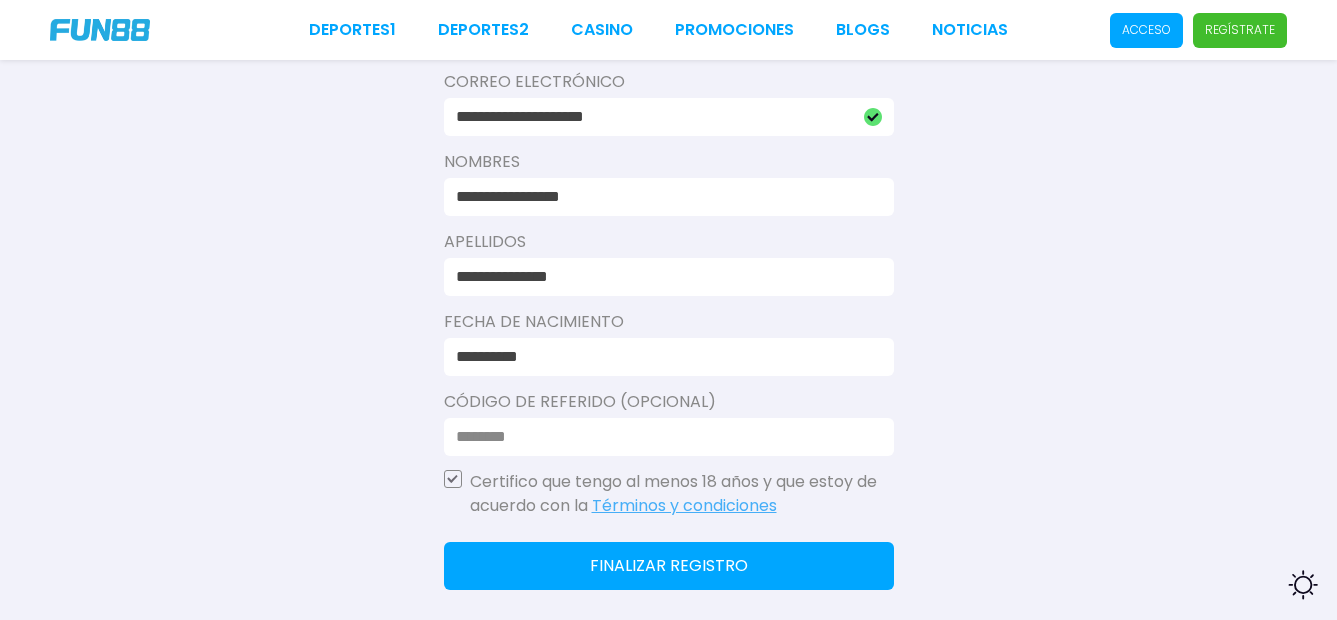 click on "Finalizar registro" 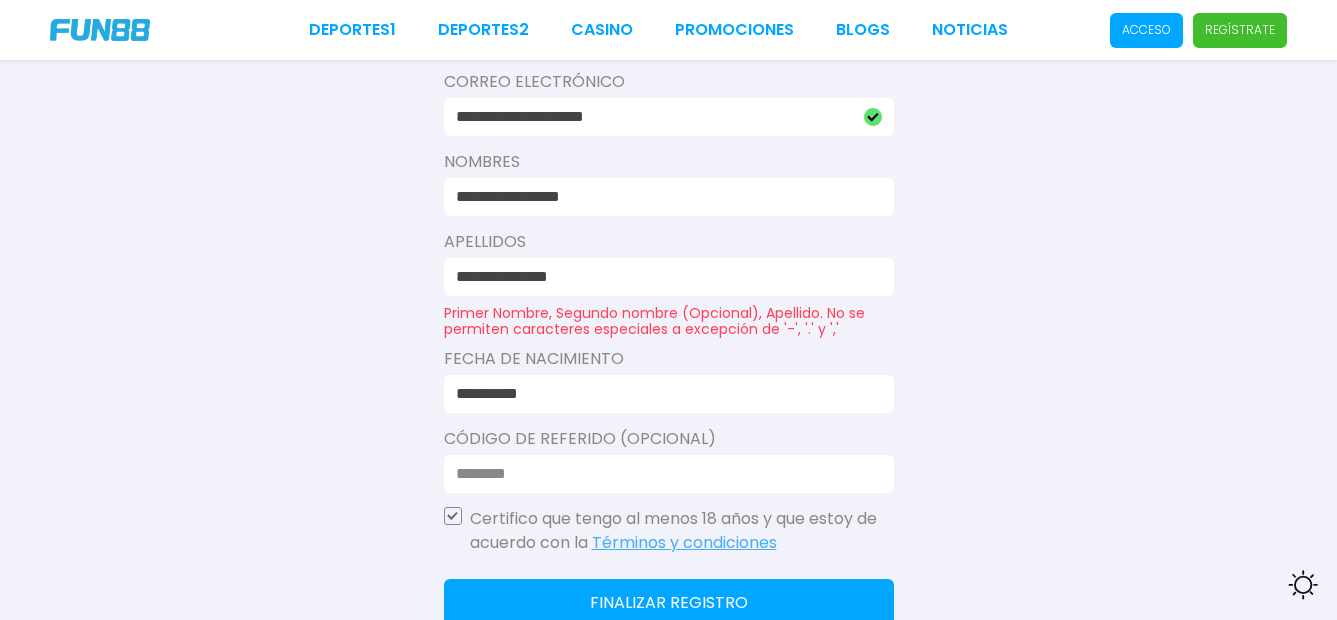 click on "**********" at bounding box center (663, 277) 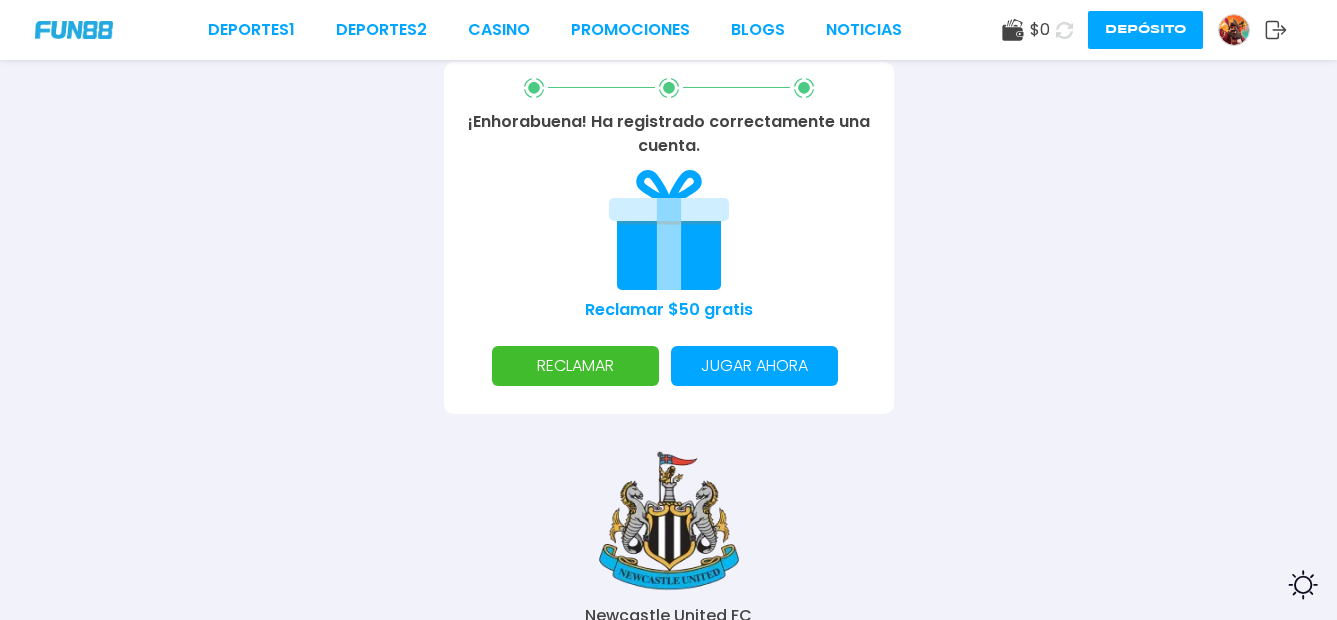 scroll, scrollTop: 300, scrollLeft: 0, axis: vertical 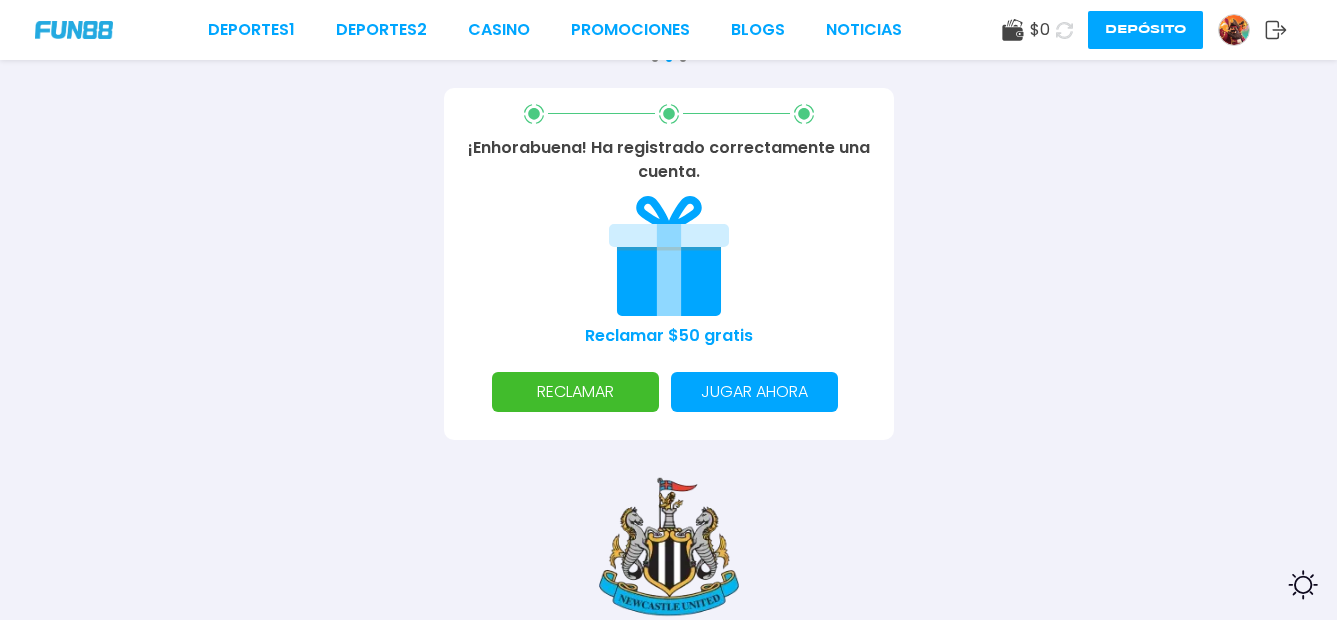 click on "RECLAMAR" at bounding box center [575, 392] 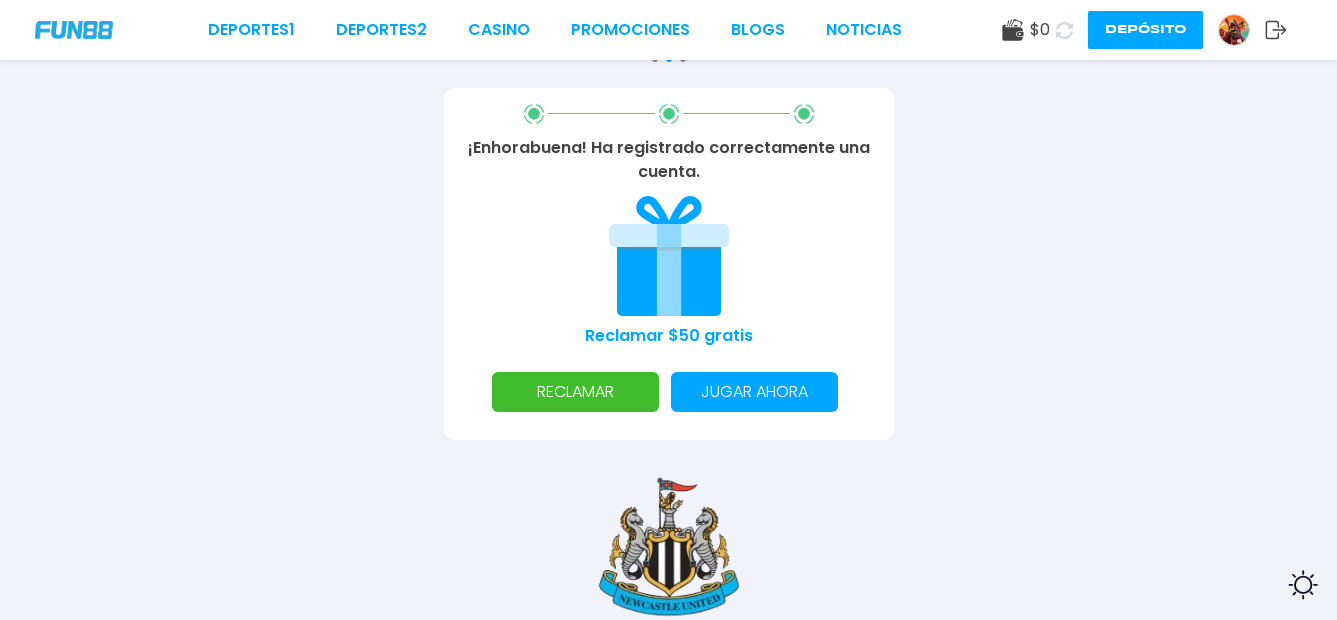 scroll, scrollTop: 0, scrollLeft: 0, axis: both 